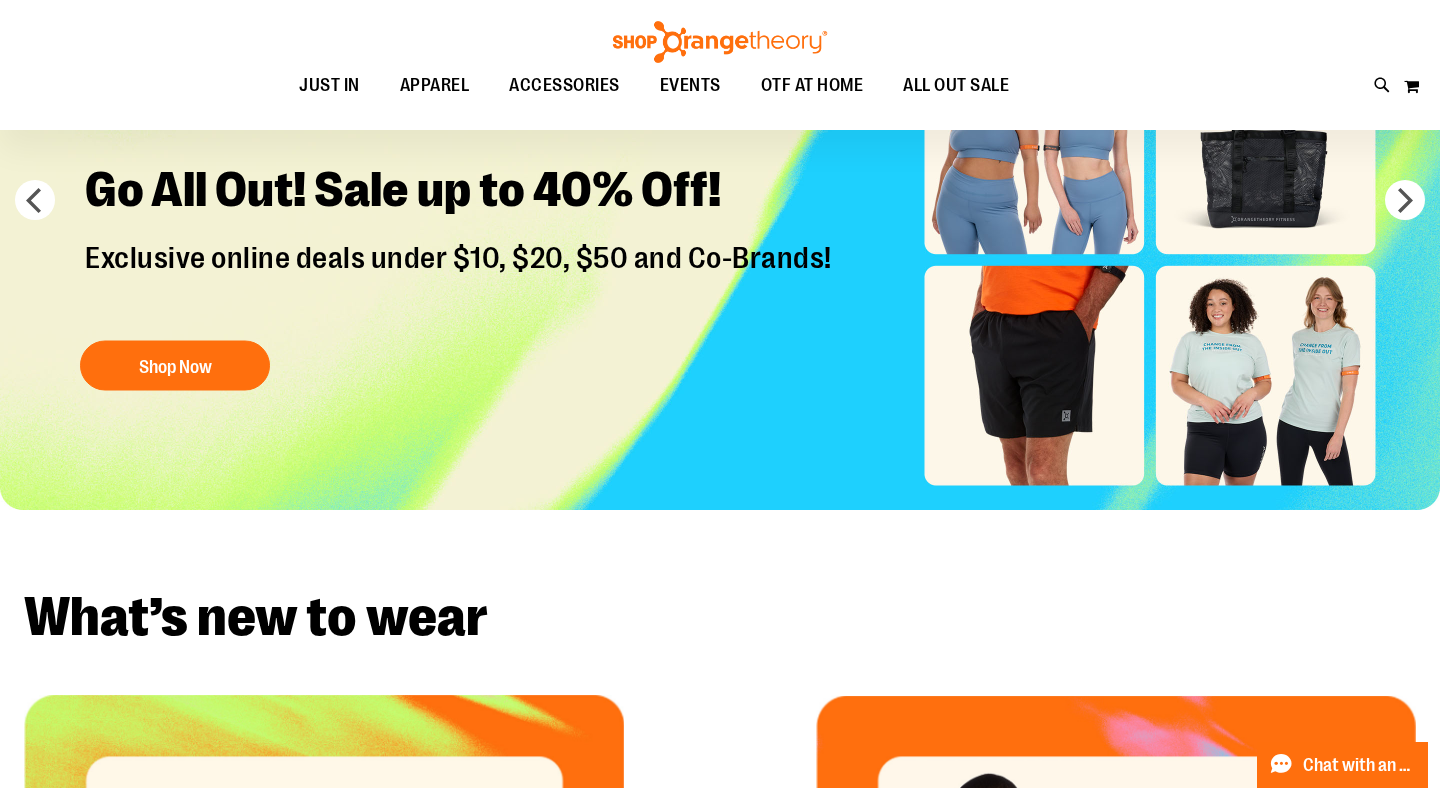scroll, scrollTop: 0, scrollLeft: 0, axis: both 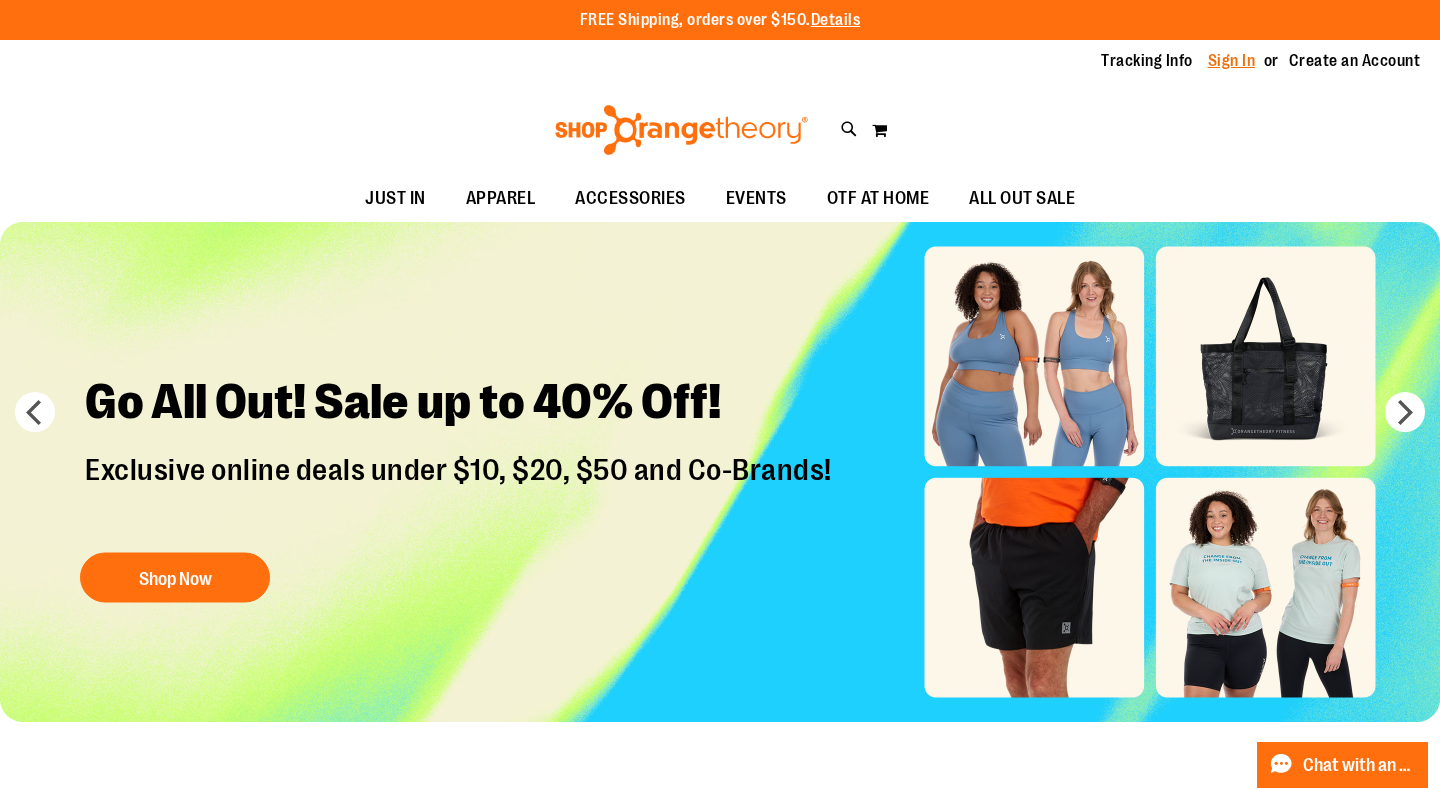 type on "**********" 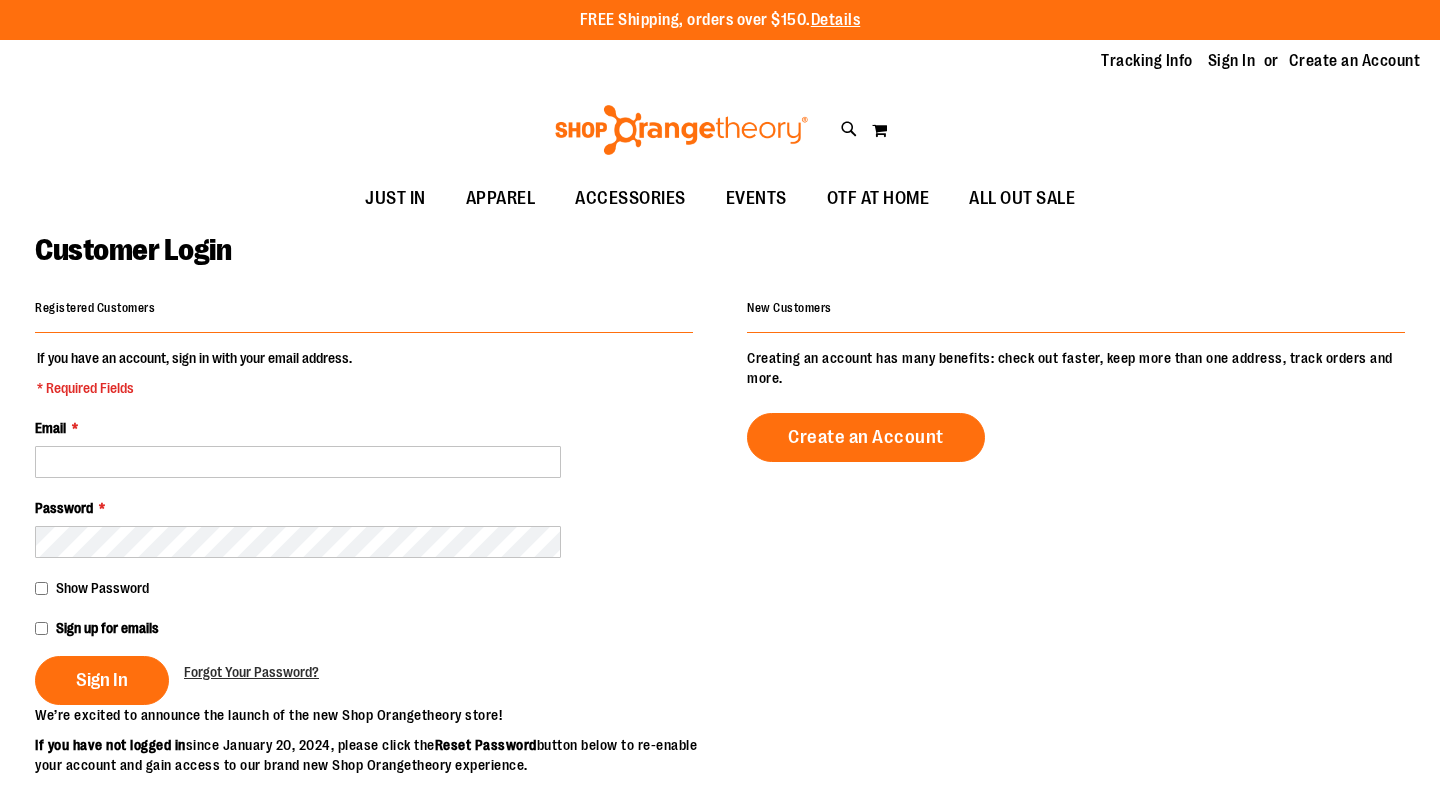 scroll, scrollTop: 0, scrollLeft: 0, axis: both 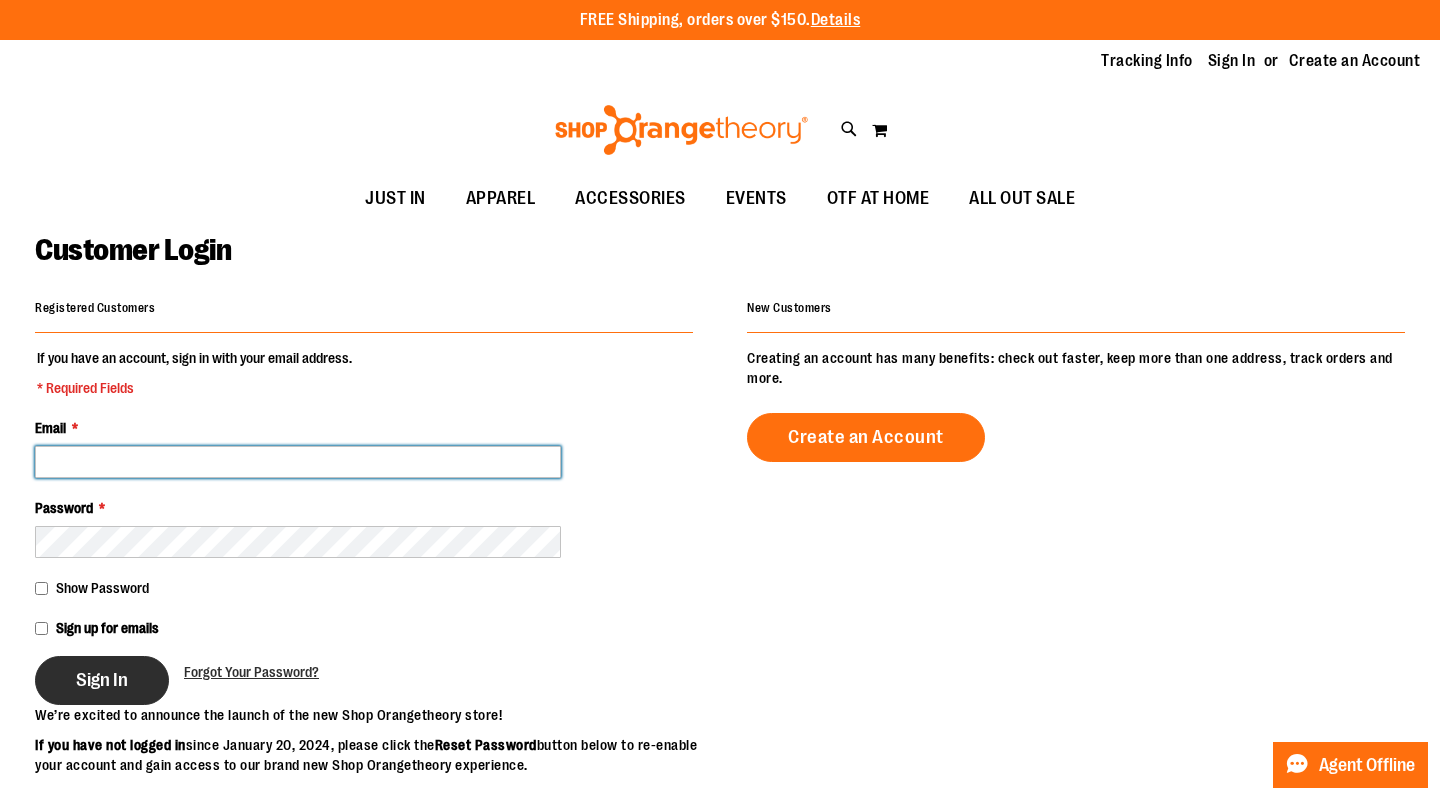 type on "**********" 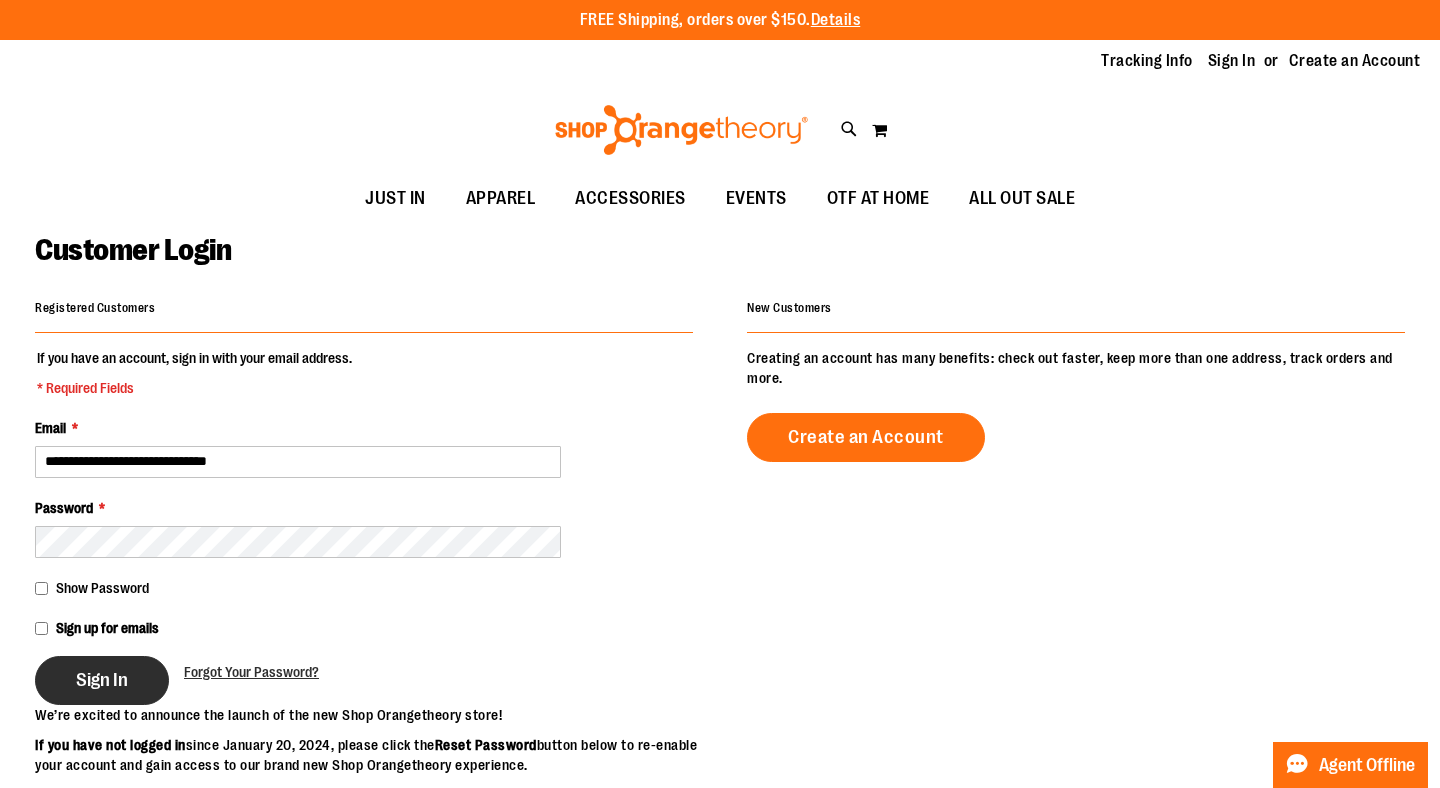 type on "**********" 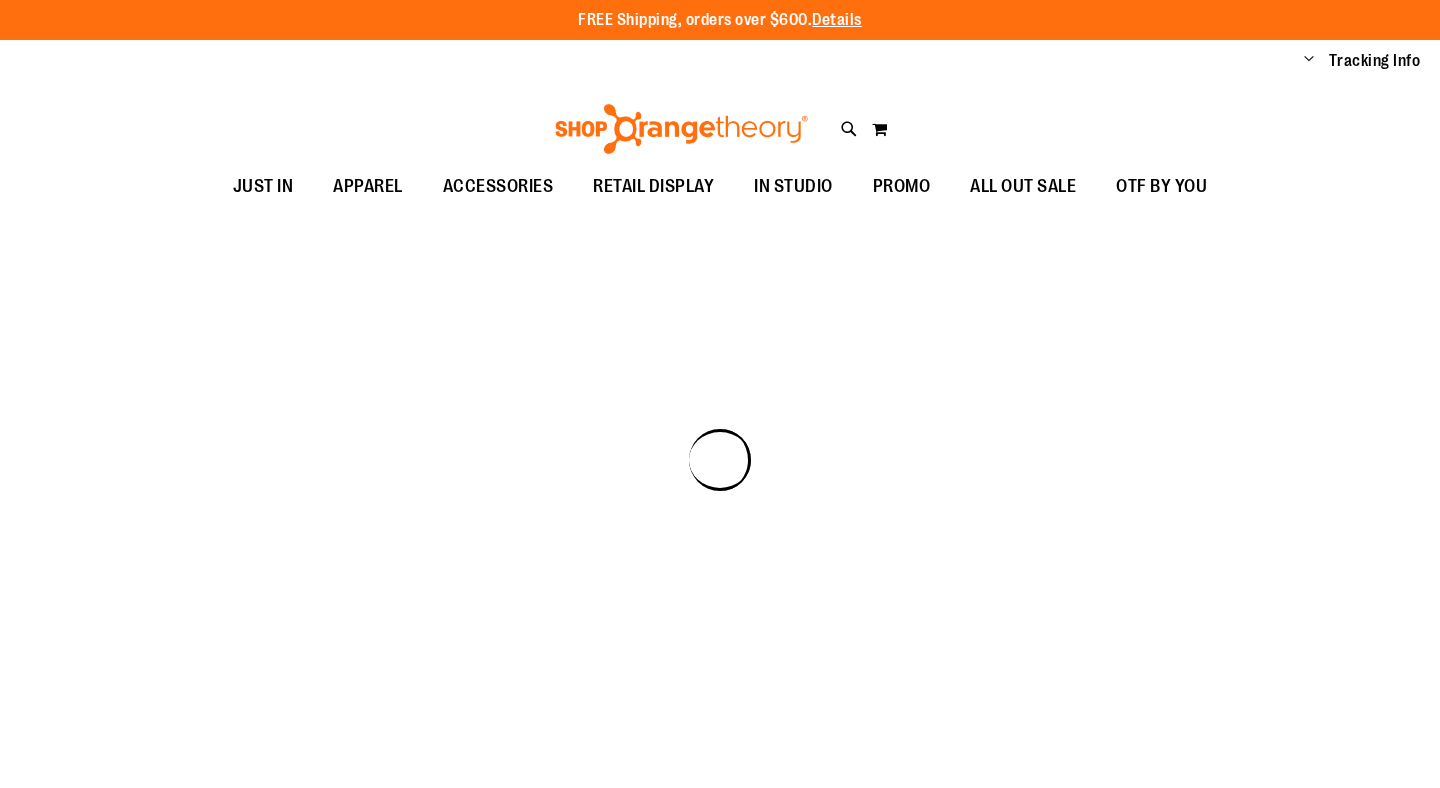 scroll, scrollTop: 0, scrollLeft: 0, axis: both 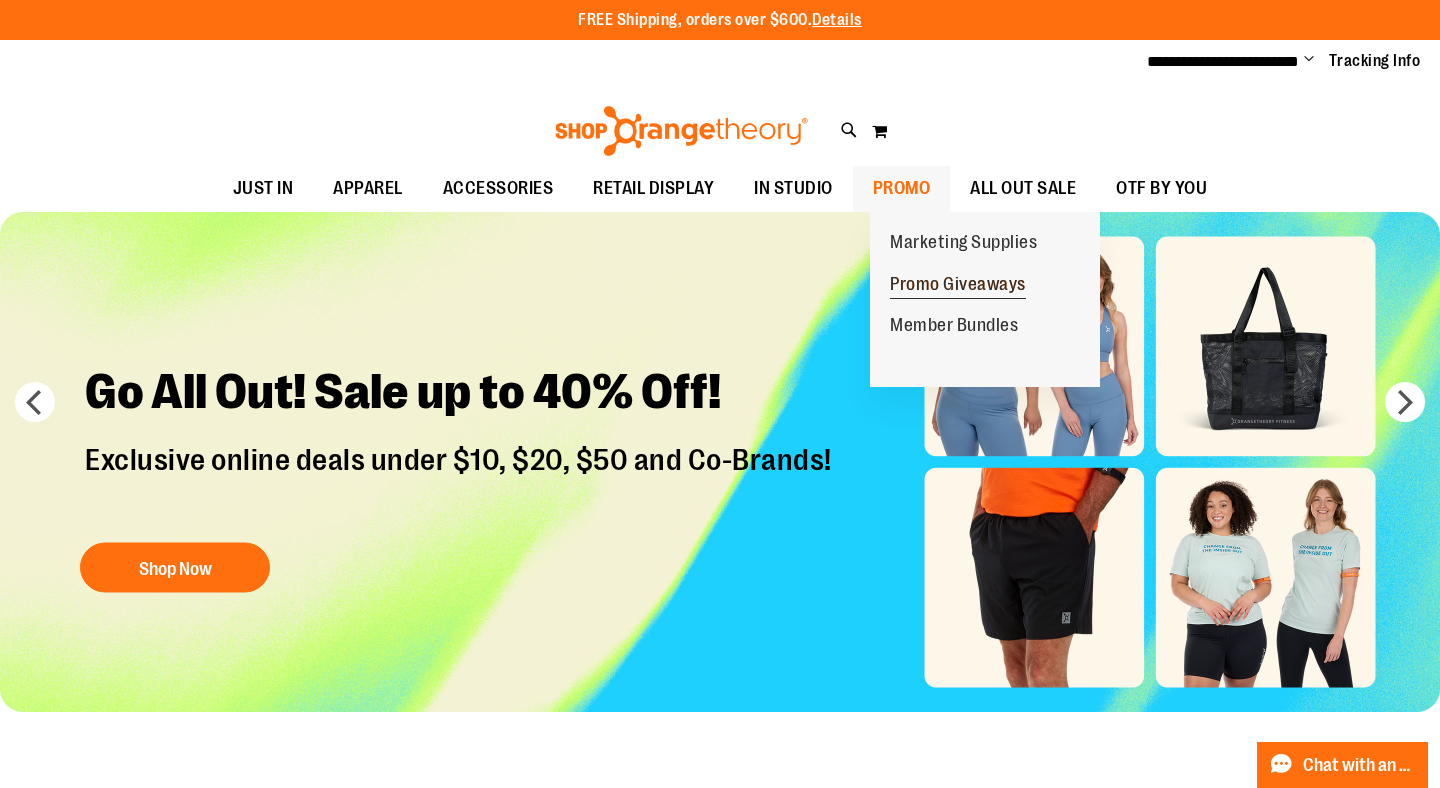type on "**********" 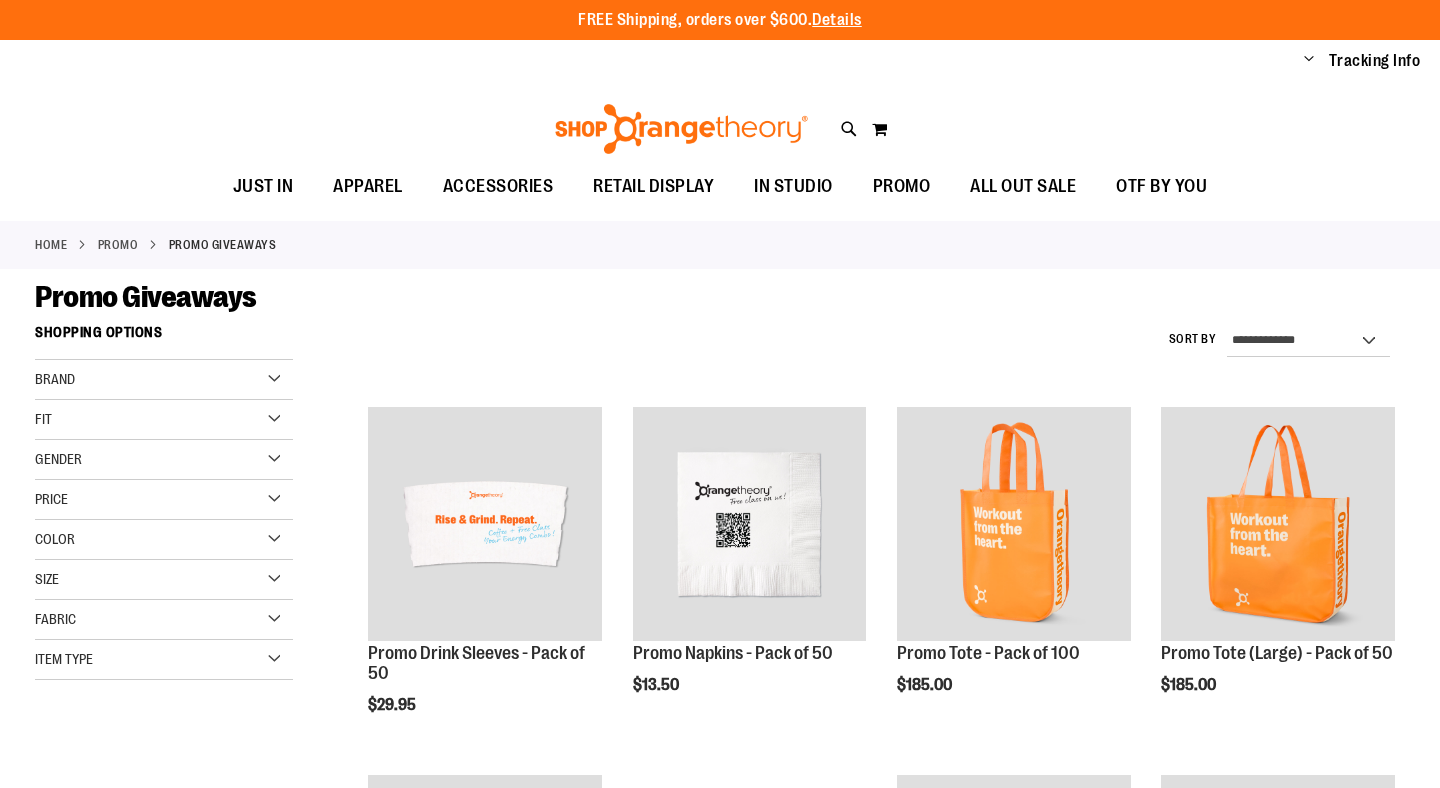scroll, scrollTop: 0, scrollLeft: 0, axis: both 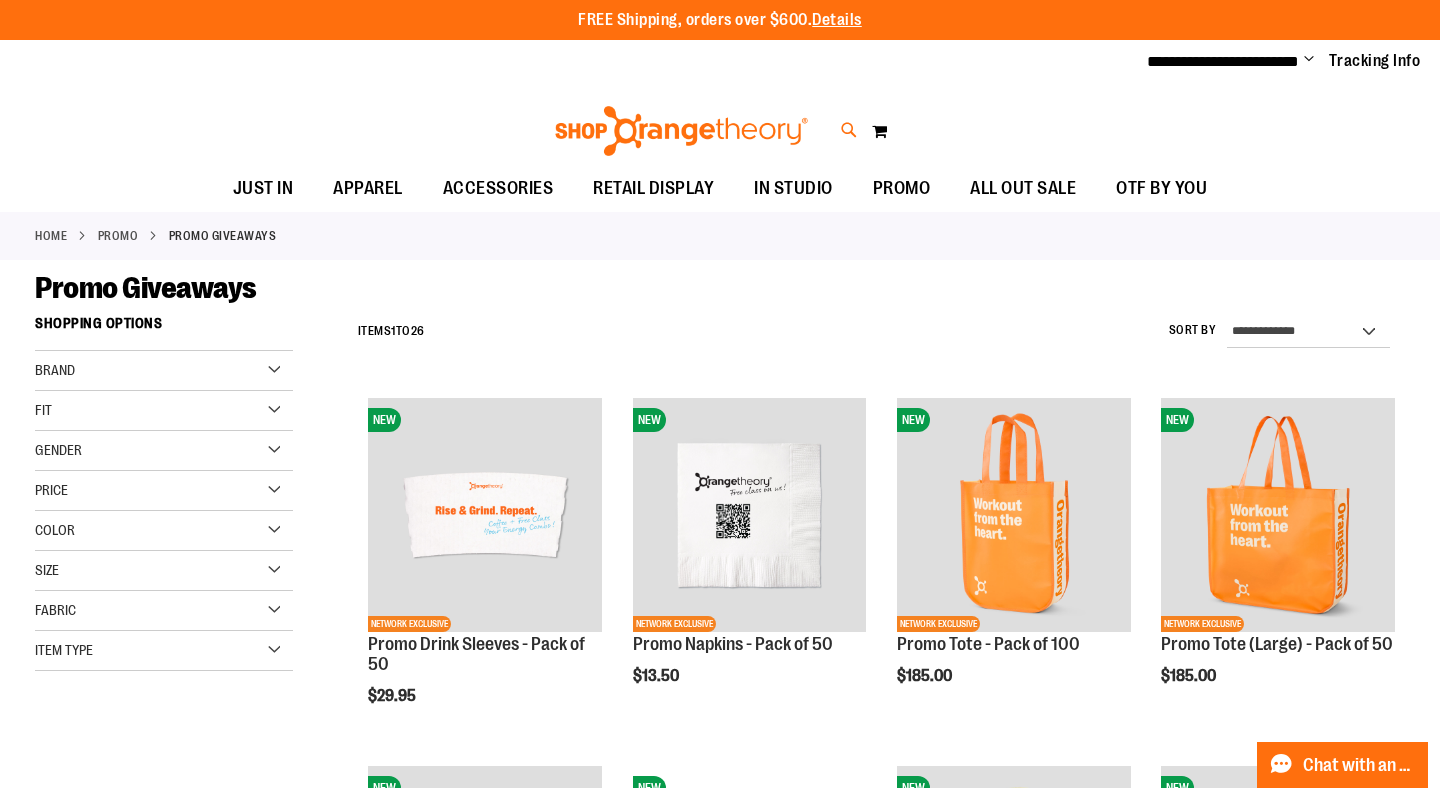 type on "**********" 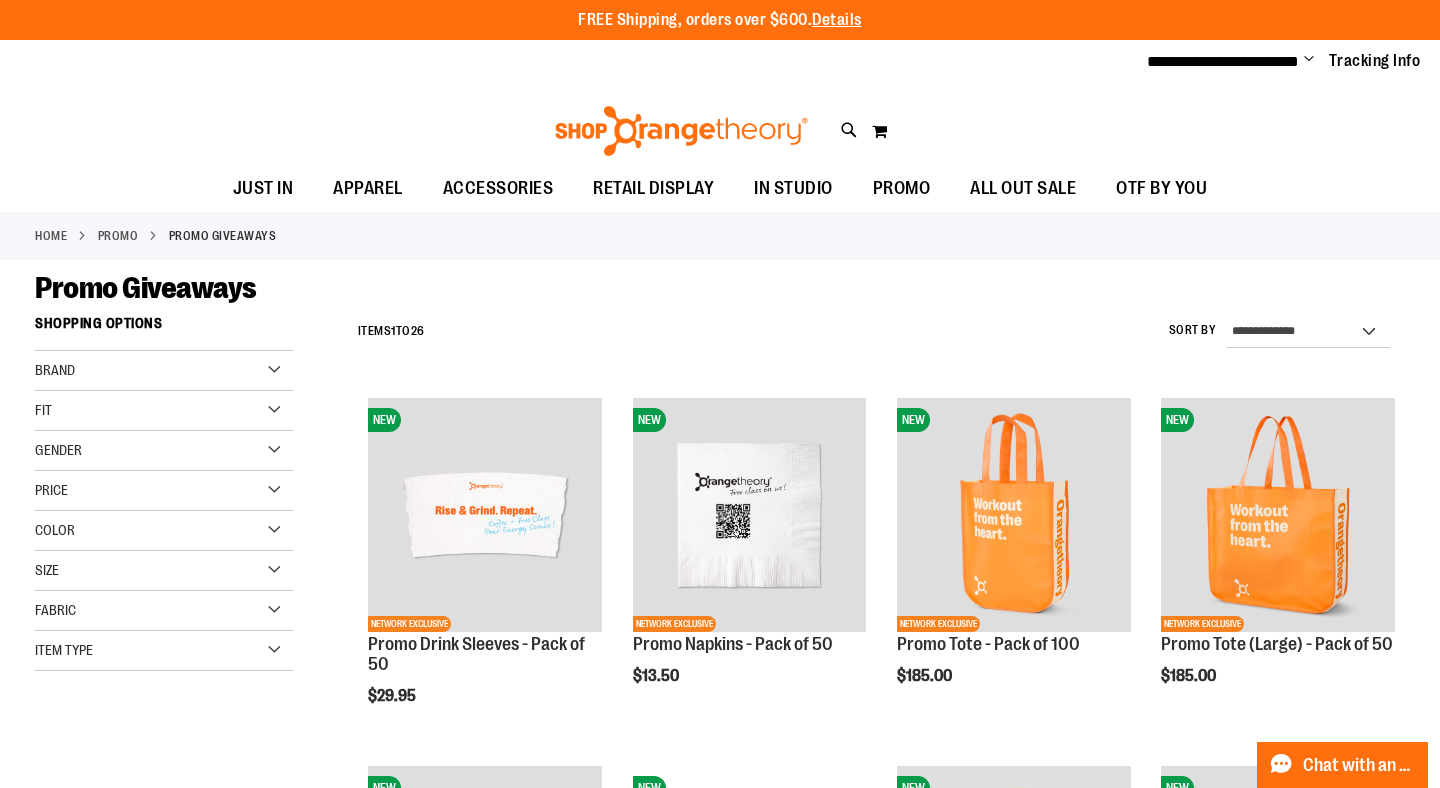 type on "******" 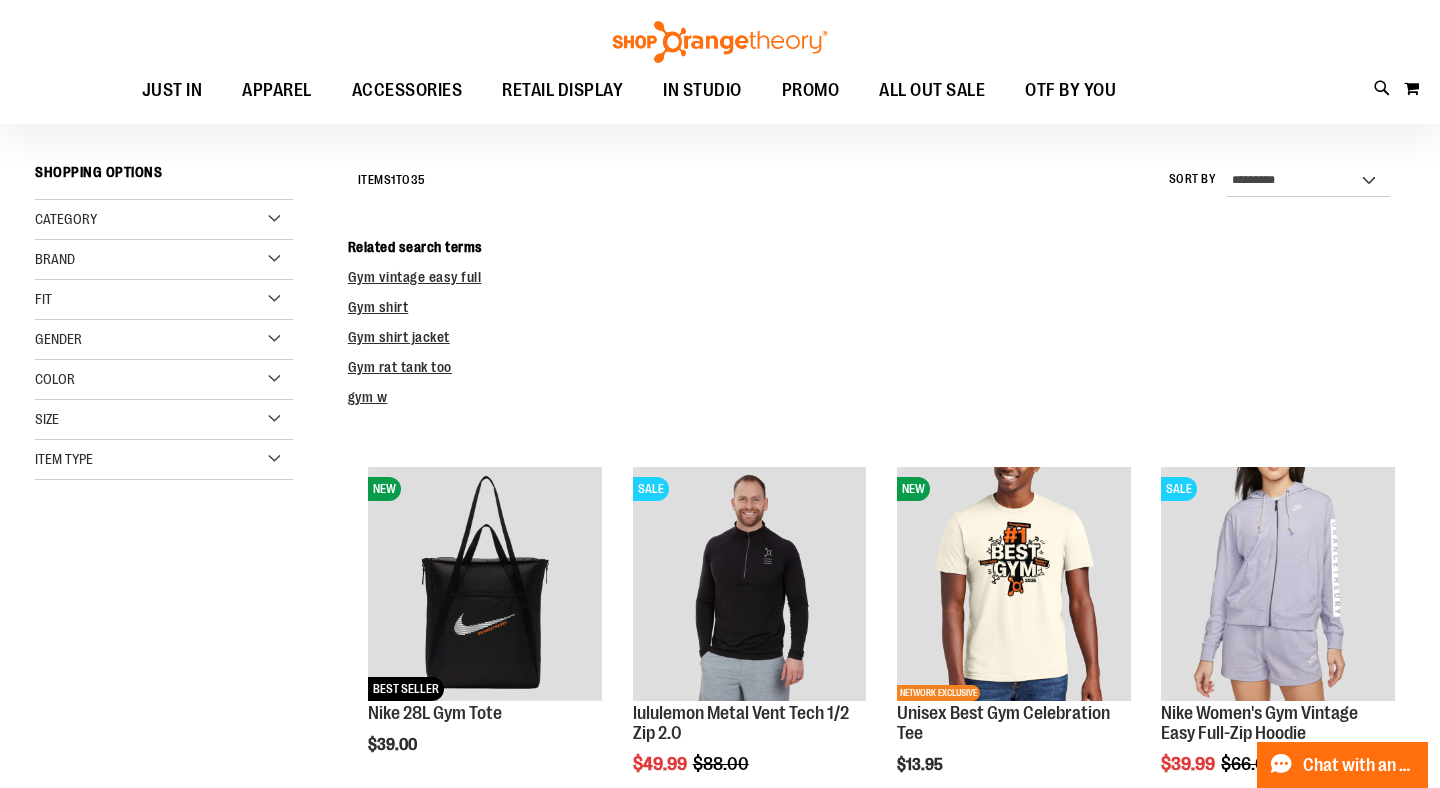 scroll, scrollTop: 239, scrollLeft: 0, axis: vertical 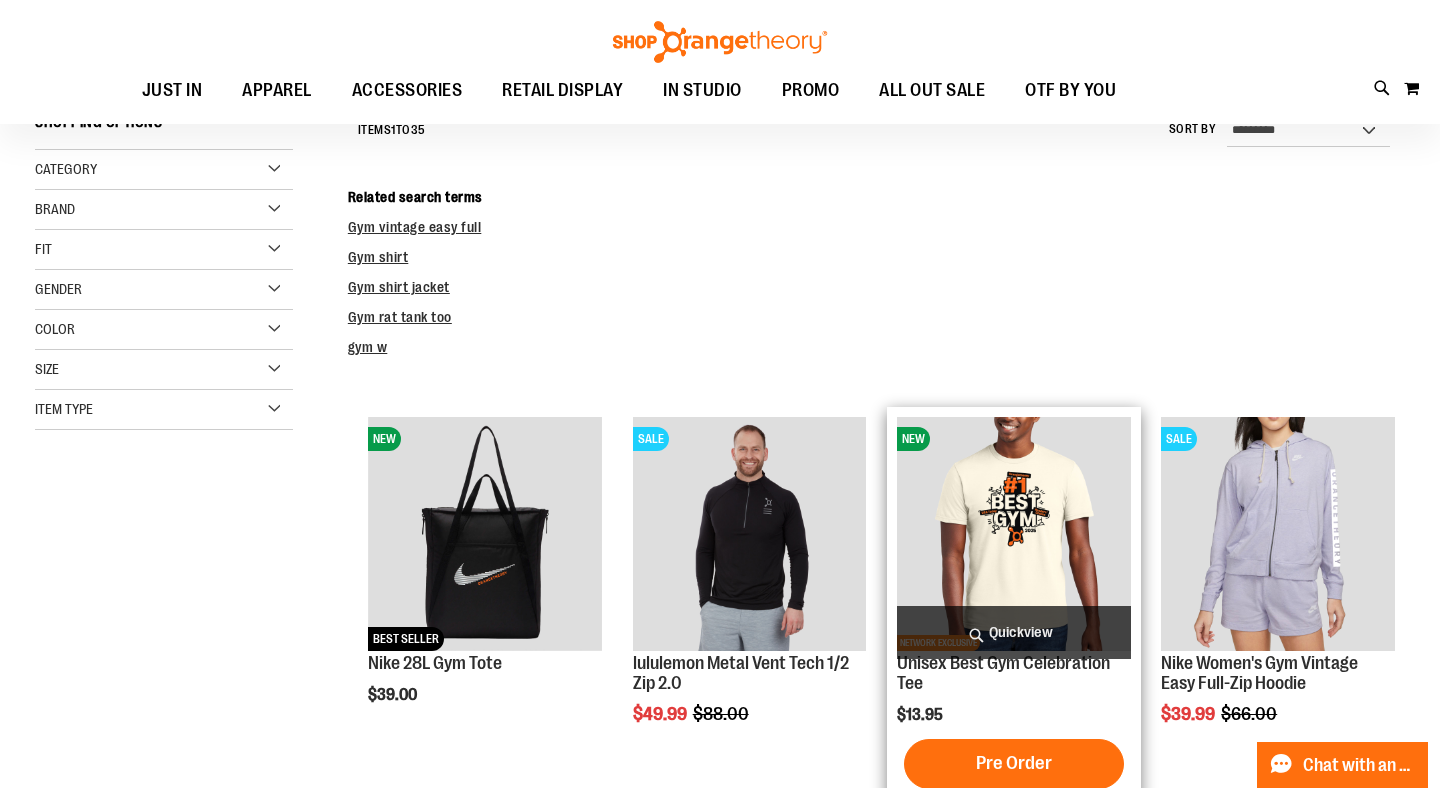 type on "**********" 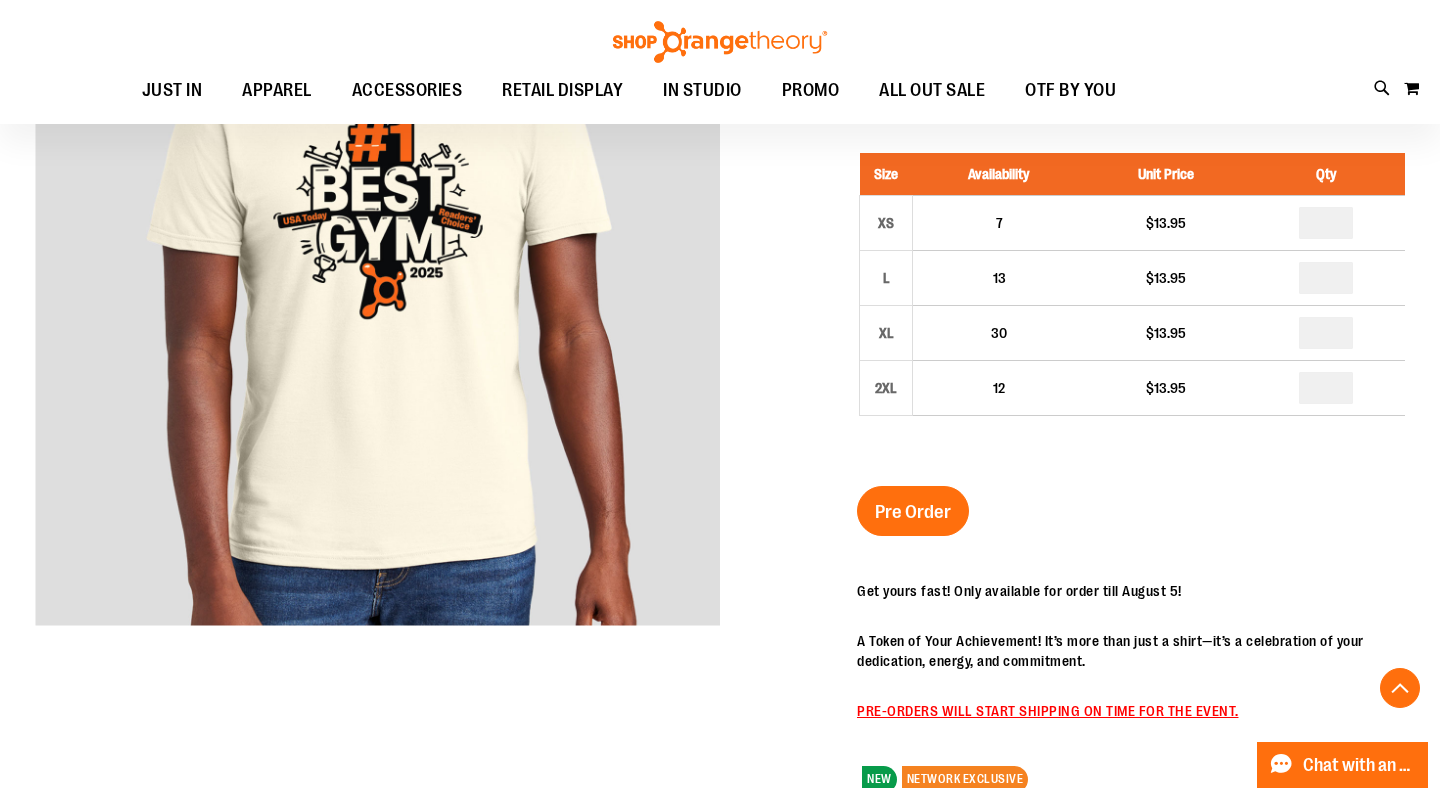 scroll, scrollTop: 336, scrollLeft: 0, axis: vertical 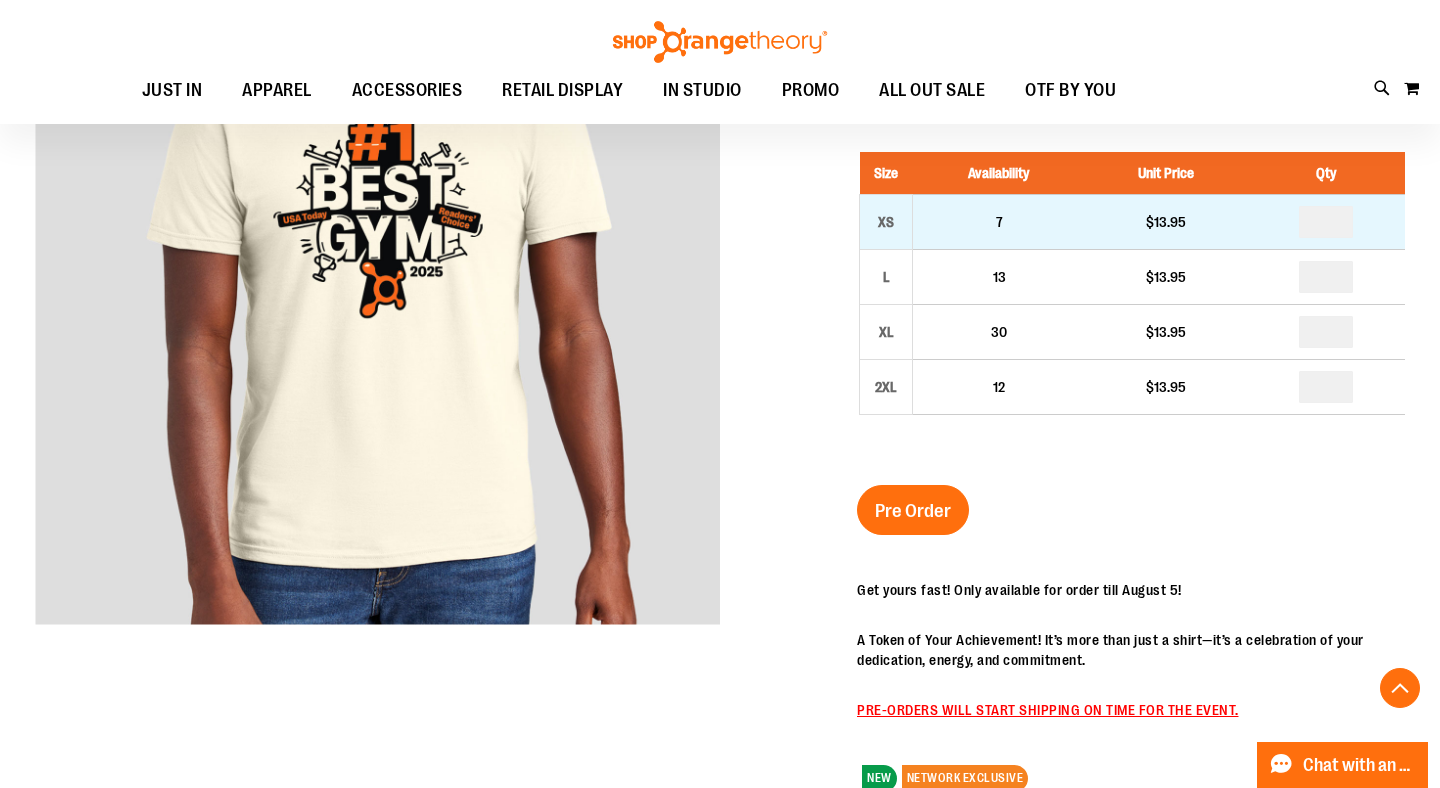 type on "**********" 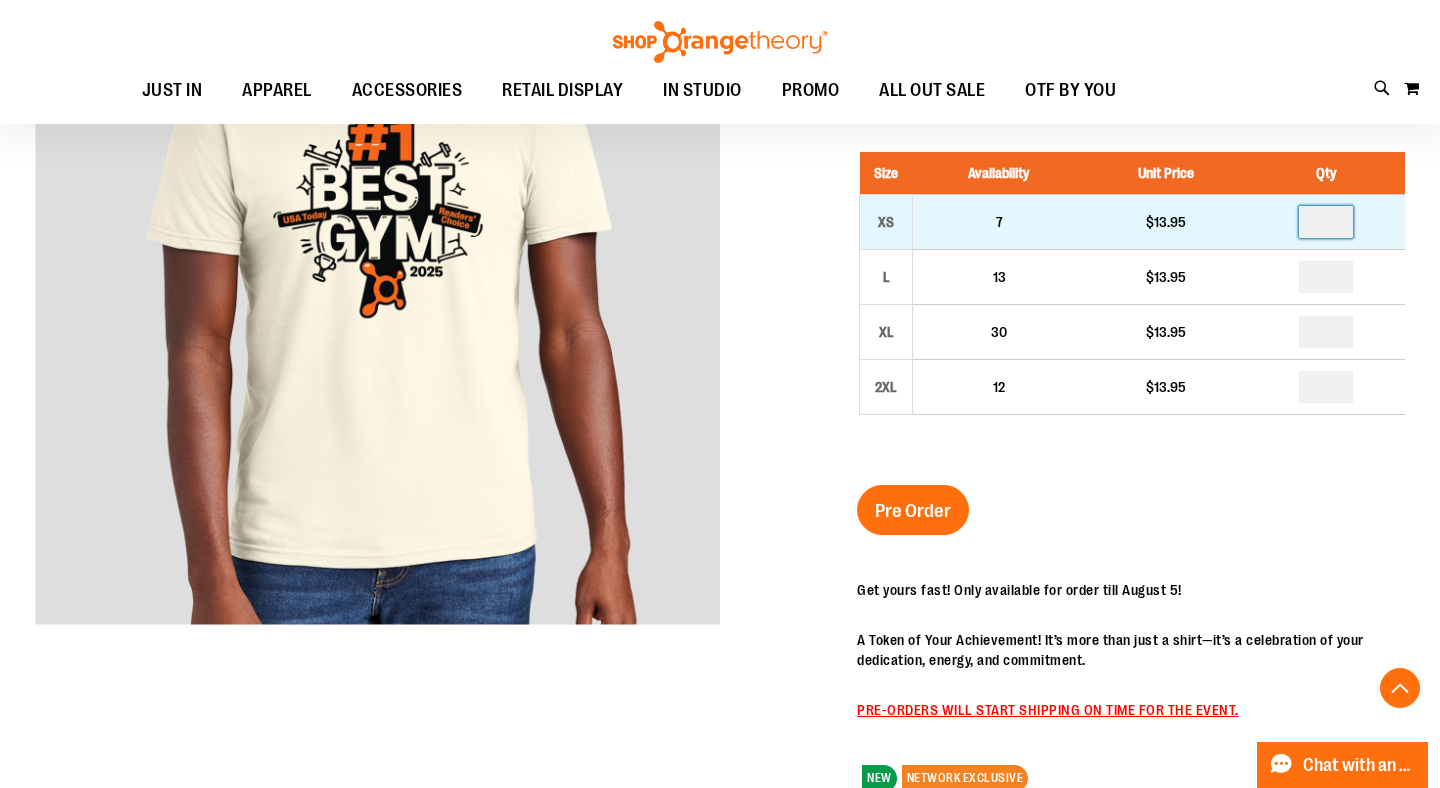 click at bounding box center [1326, 222] 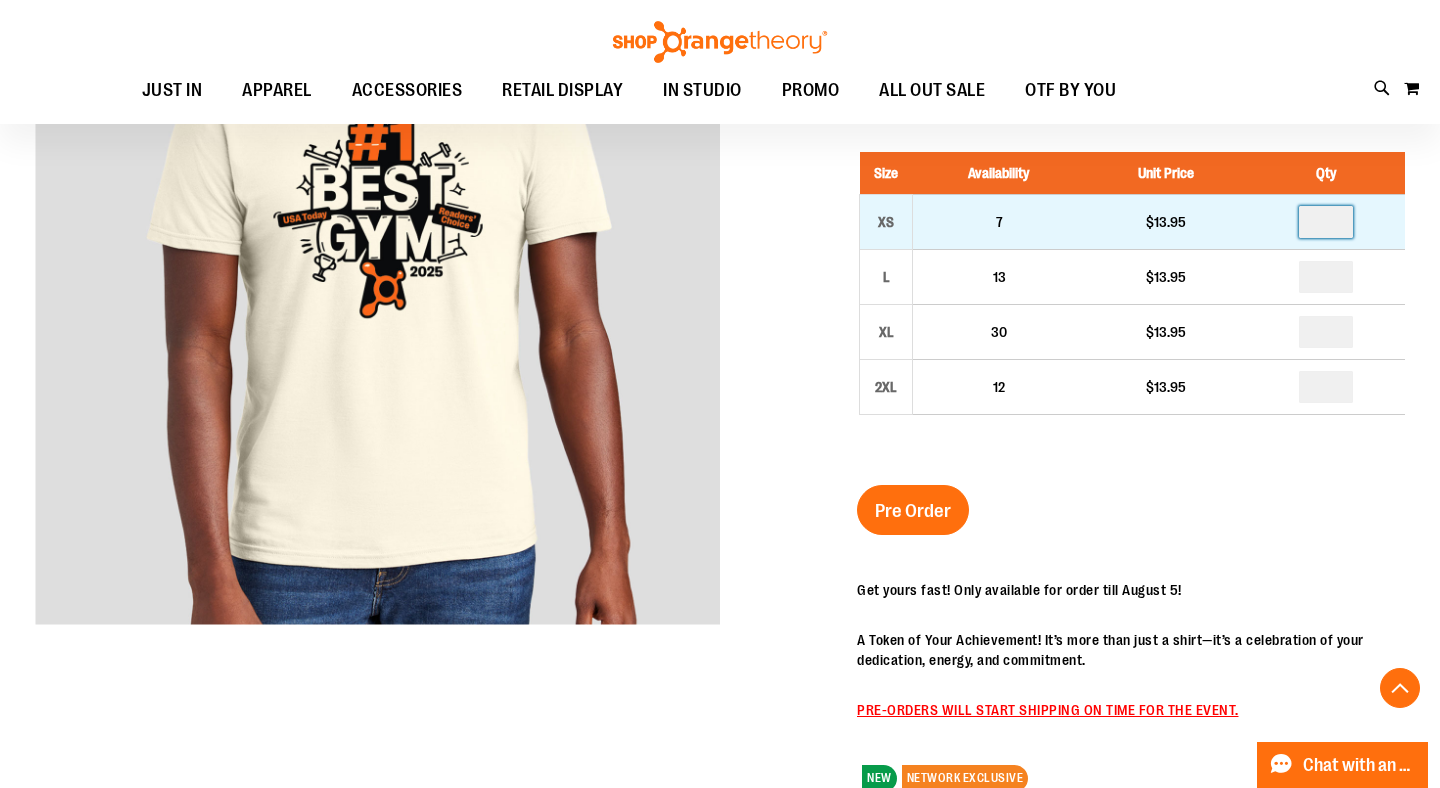 type on "*" 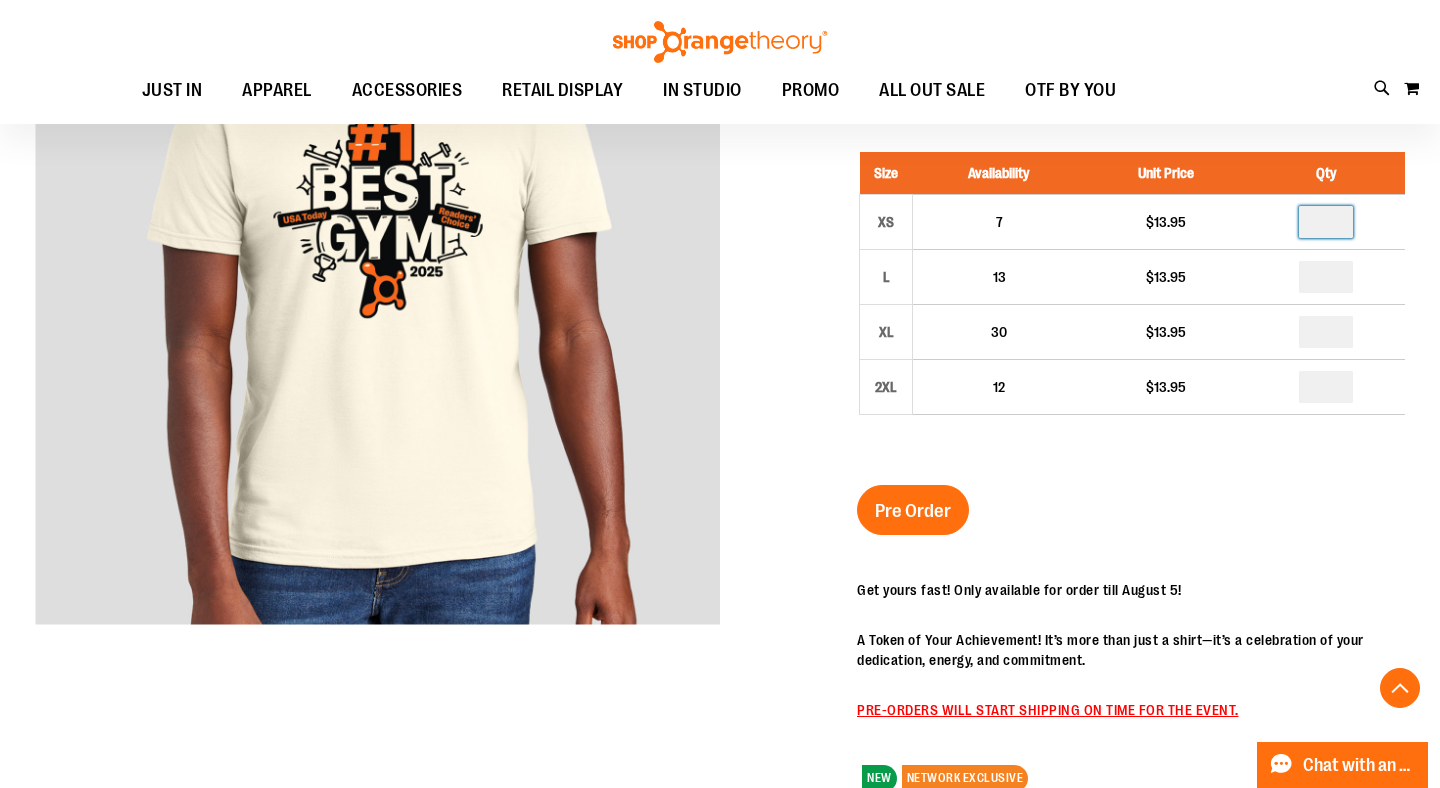 click on "Size
Availability
Unit Price
Qty
XS
7
$13.95
*
L
13" at bounding box center [1131, 298] 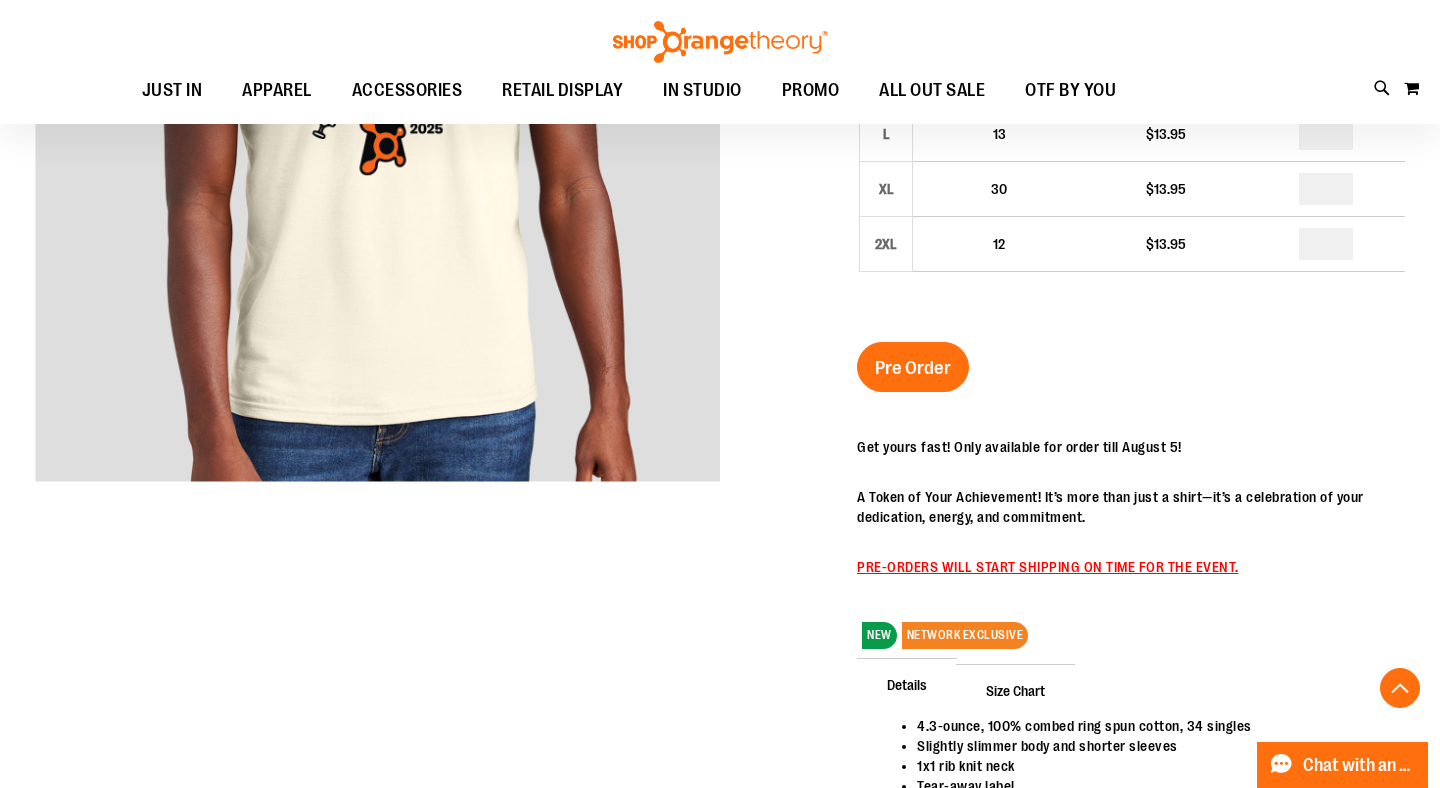 scroll, scrollTop: 0, scrollLeft: 0, axis: both 